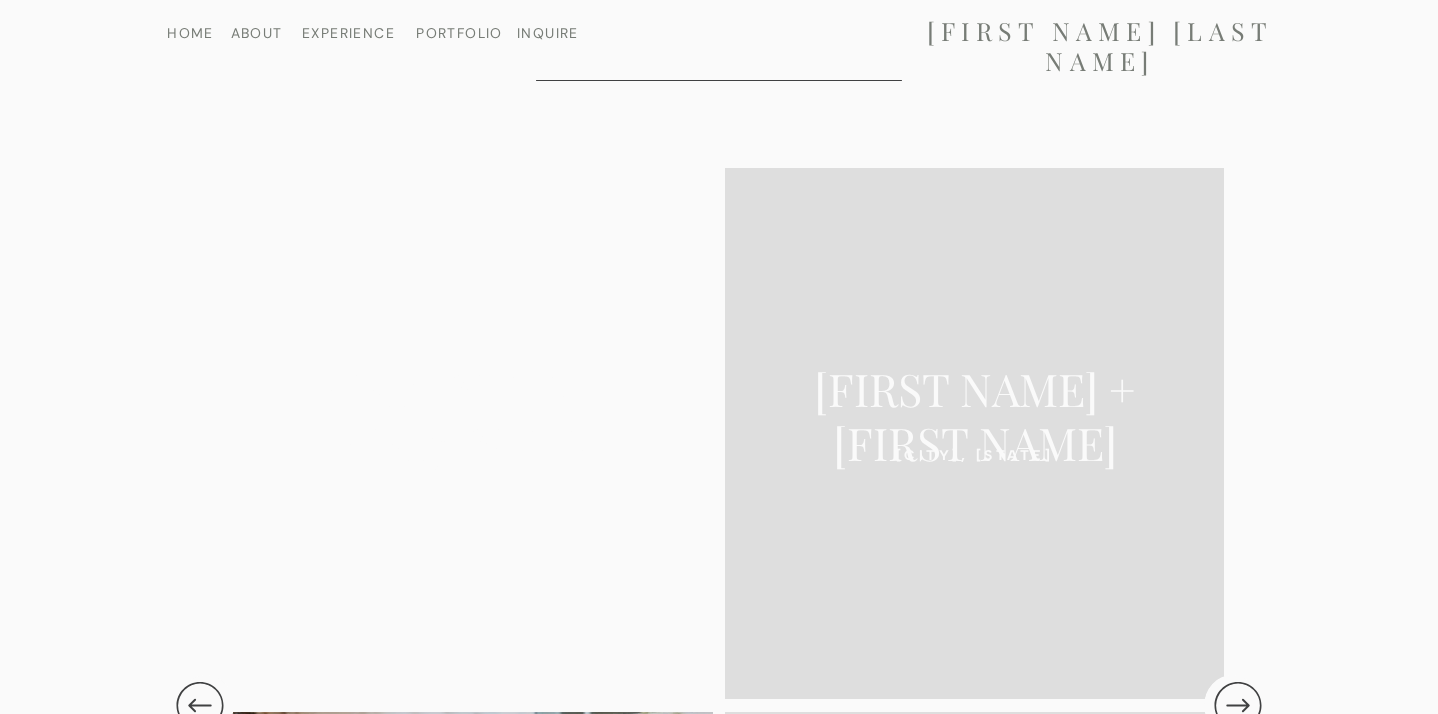 scroll, scrollTop: 3840, scrollLeft: 0, axis: vertical 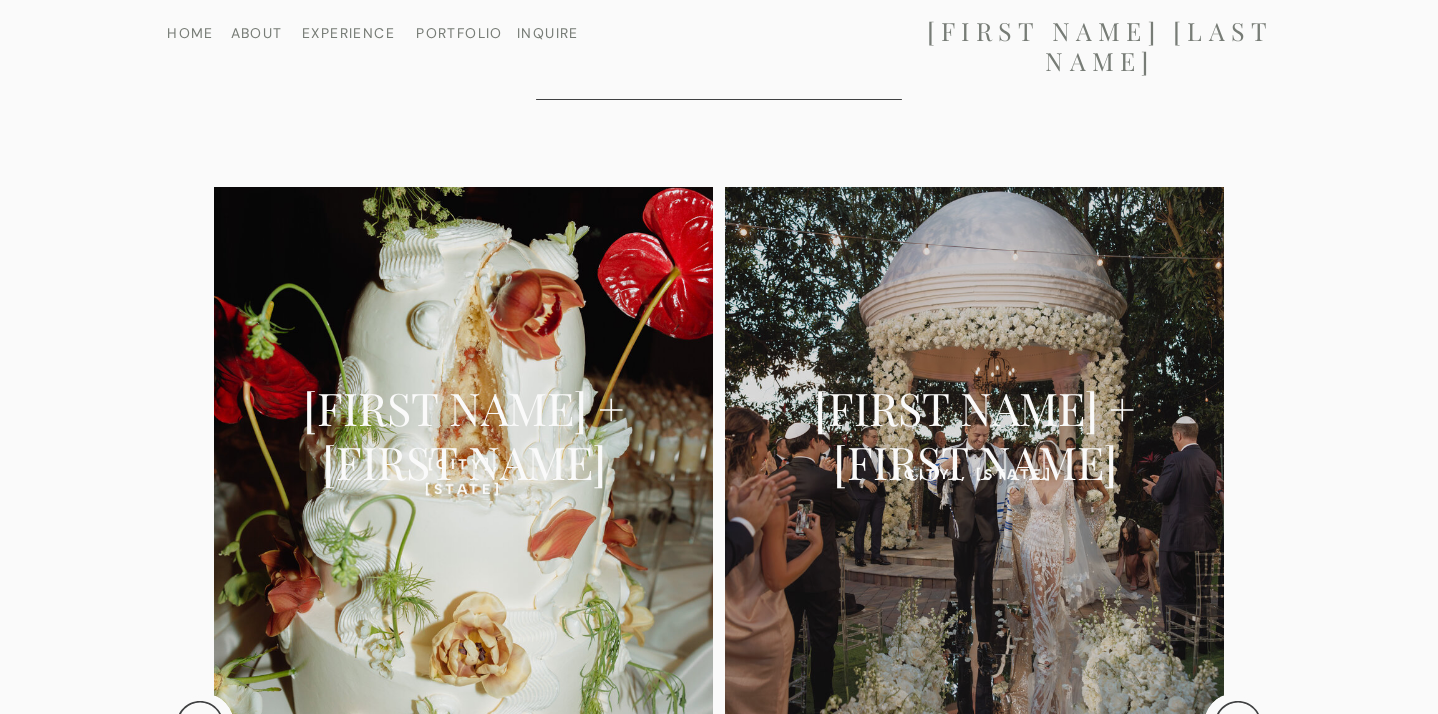 click at bounding box center (463, 452) 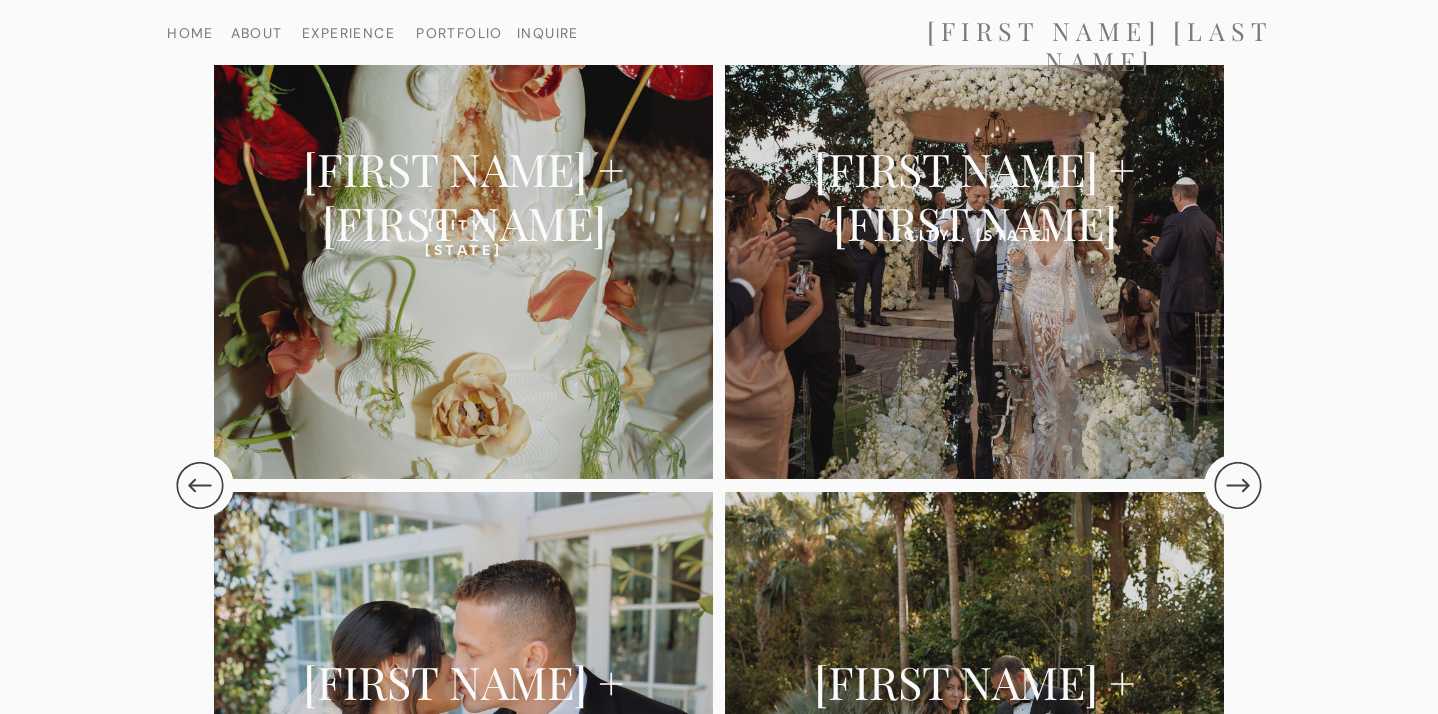 scroll, scrollTop: 4081, scrollLeft: 0, axis: vertical 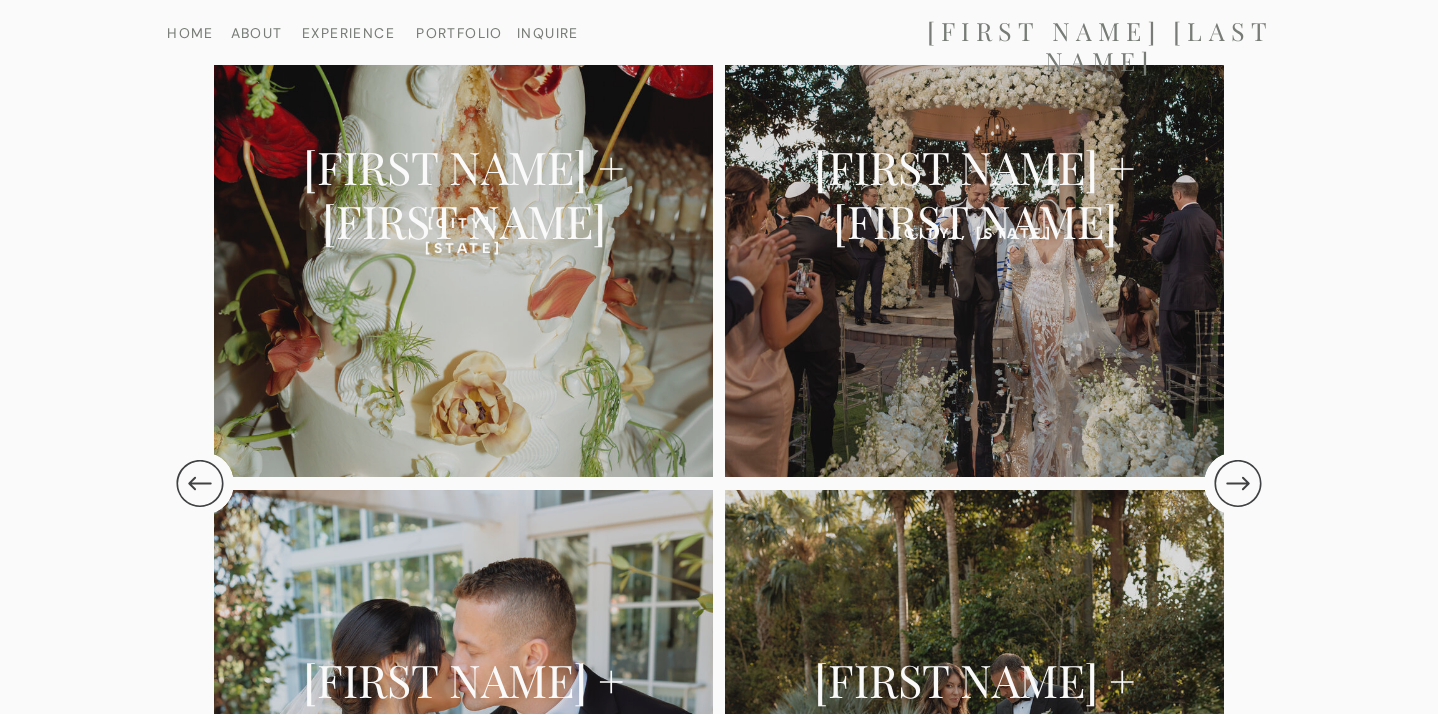 click on "HOMESTEAD, FL" at bounding box center [974, 230] 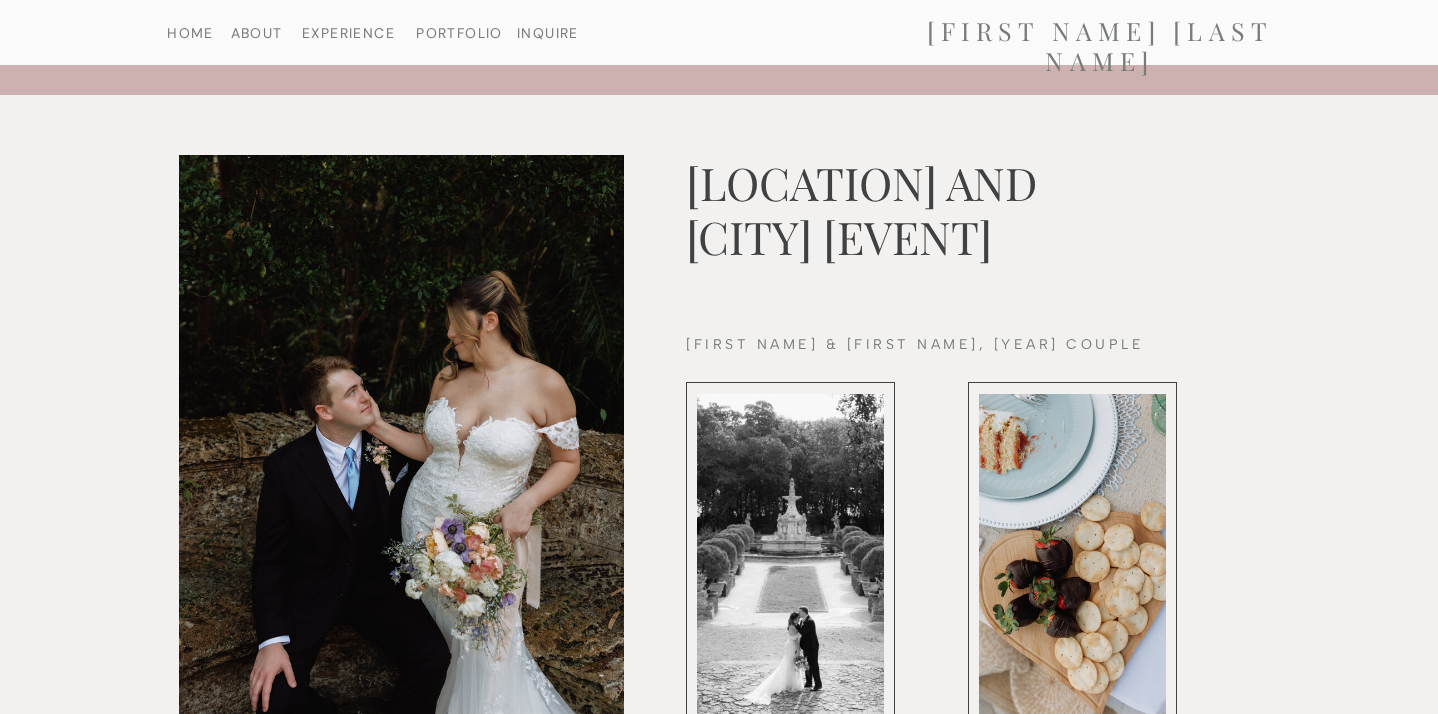 scroll, scrollTop: 4628, scrollLeft: 0, axis: vertical 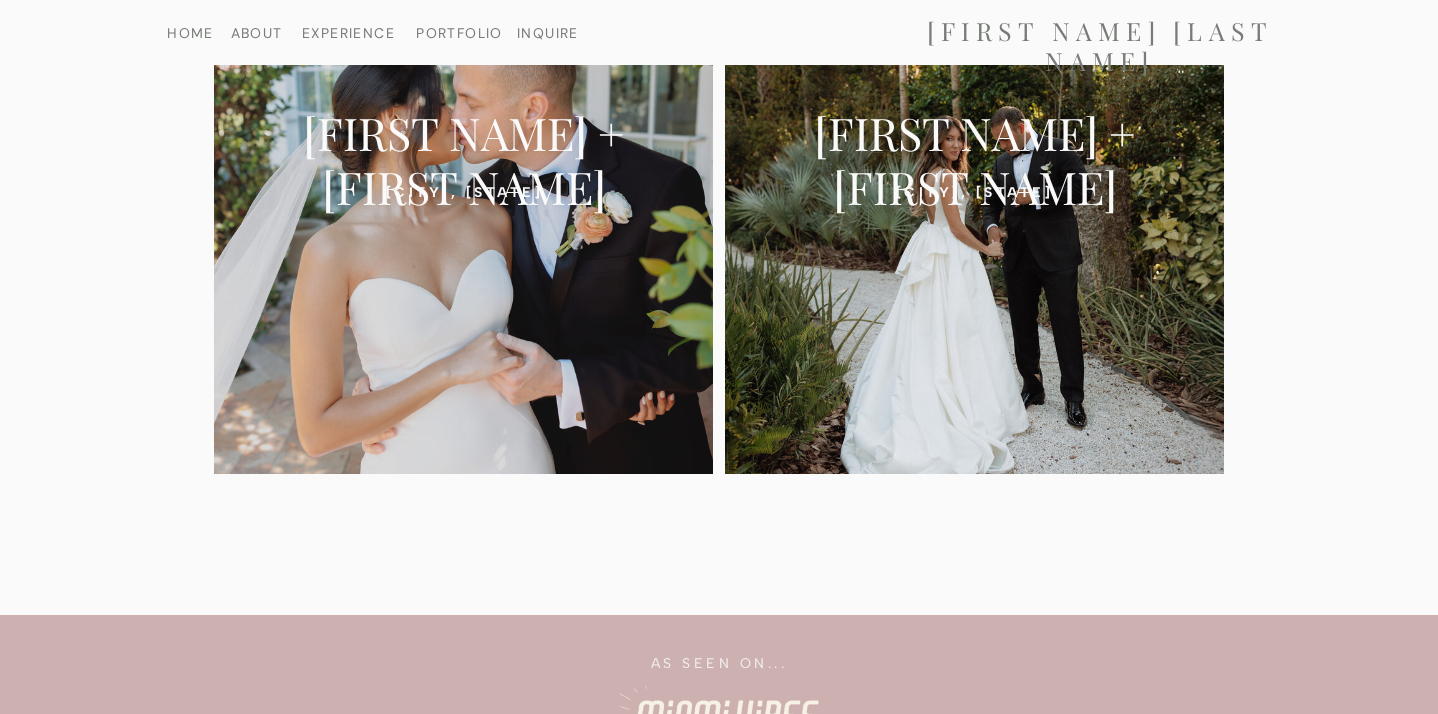 click at bounding box center (974, 208) 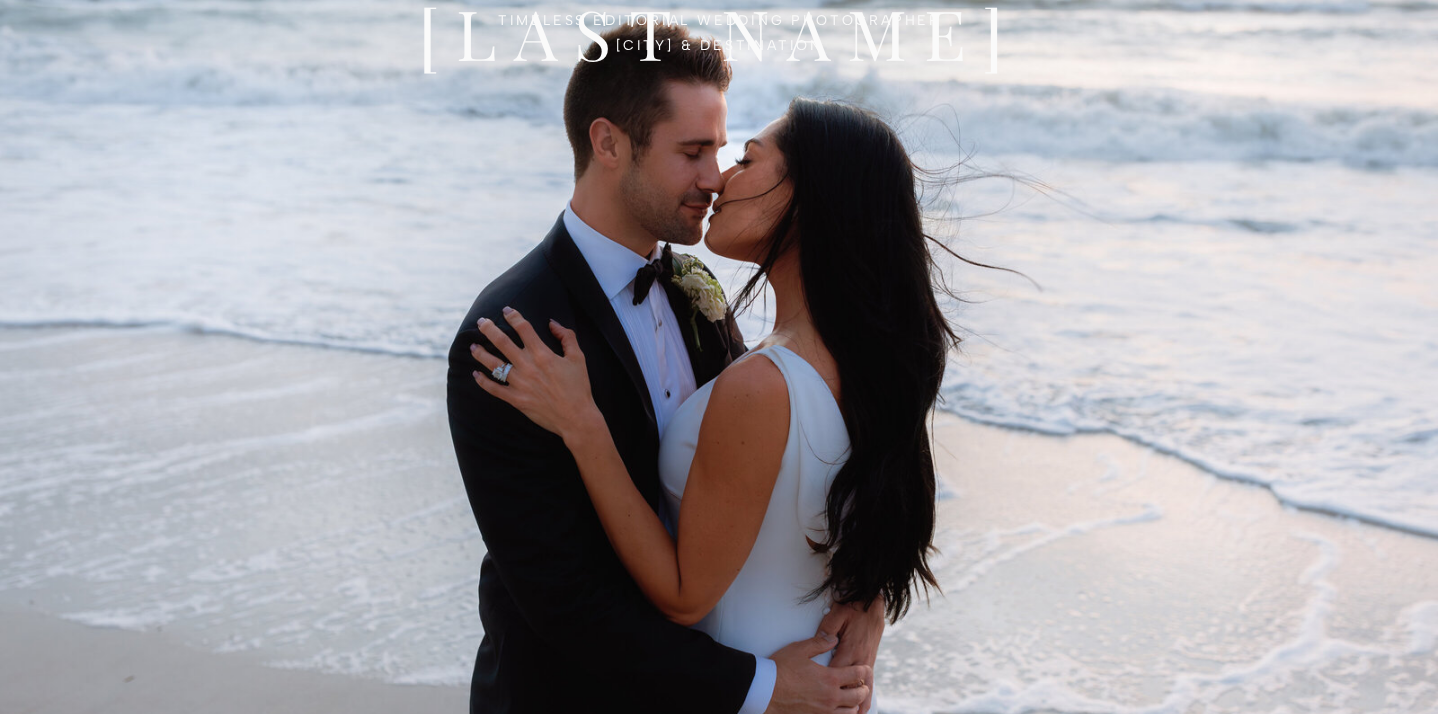 scroll, scrollTop: 0, scrollLeft: 0, axis: both 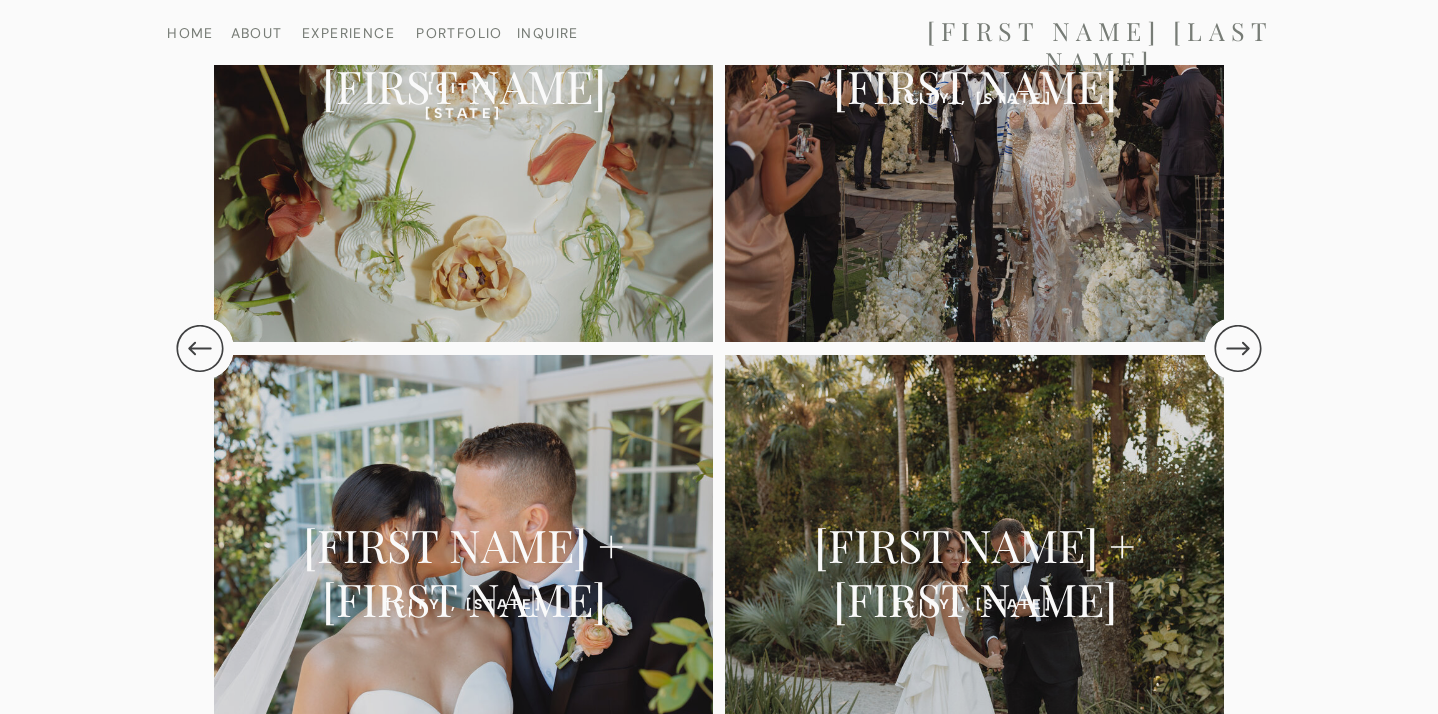 click at bounding box center (1238, 348) 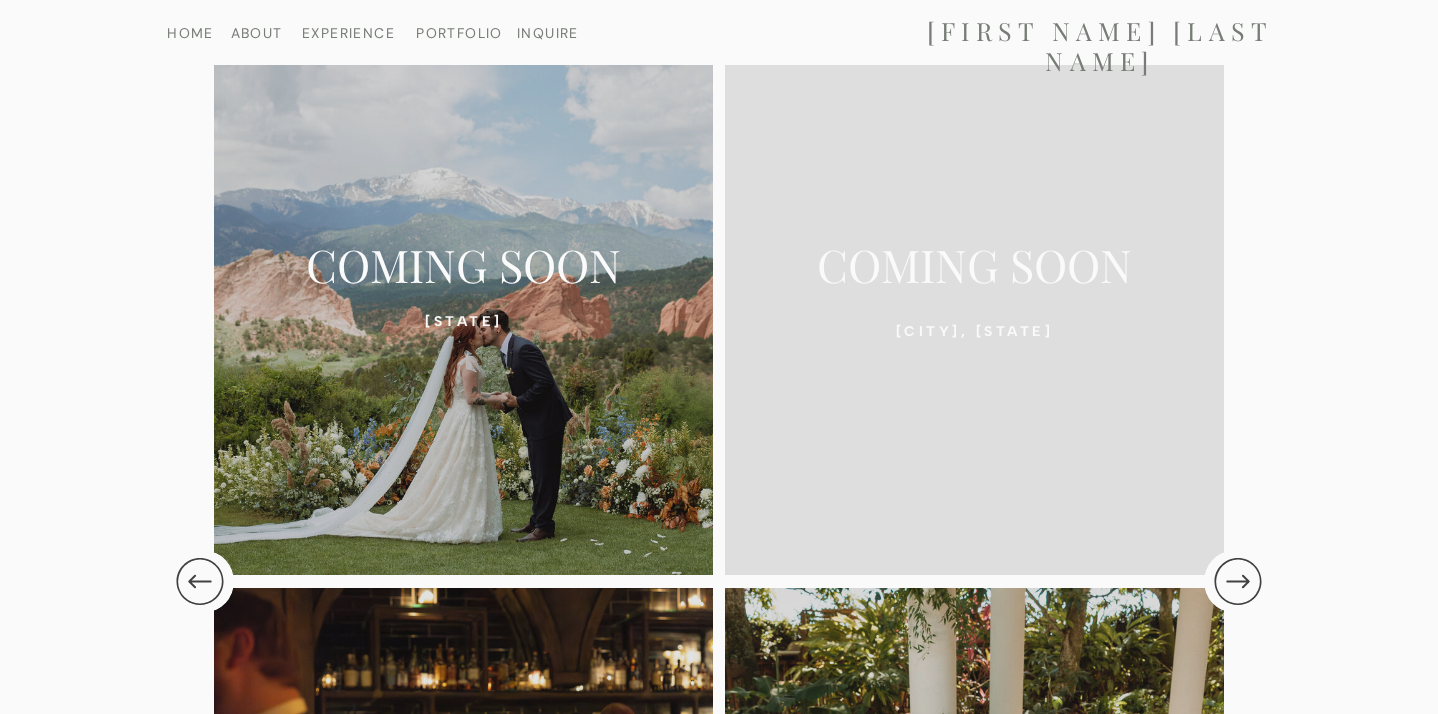 scroll, scrollTop: 3981, scrollLeft: 0, axis: vertical 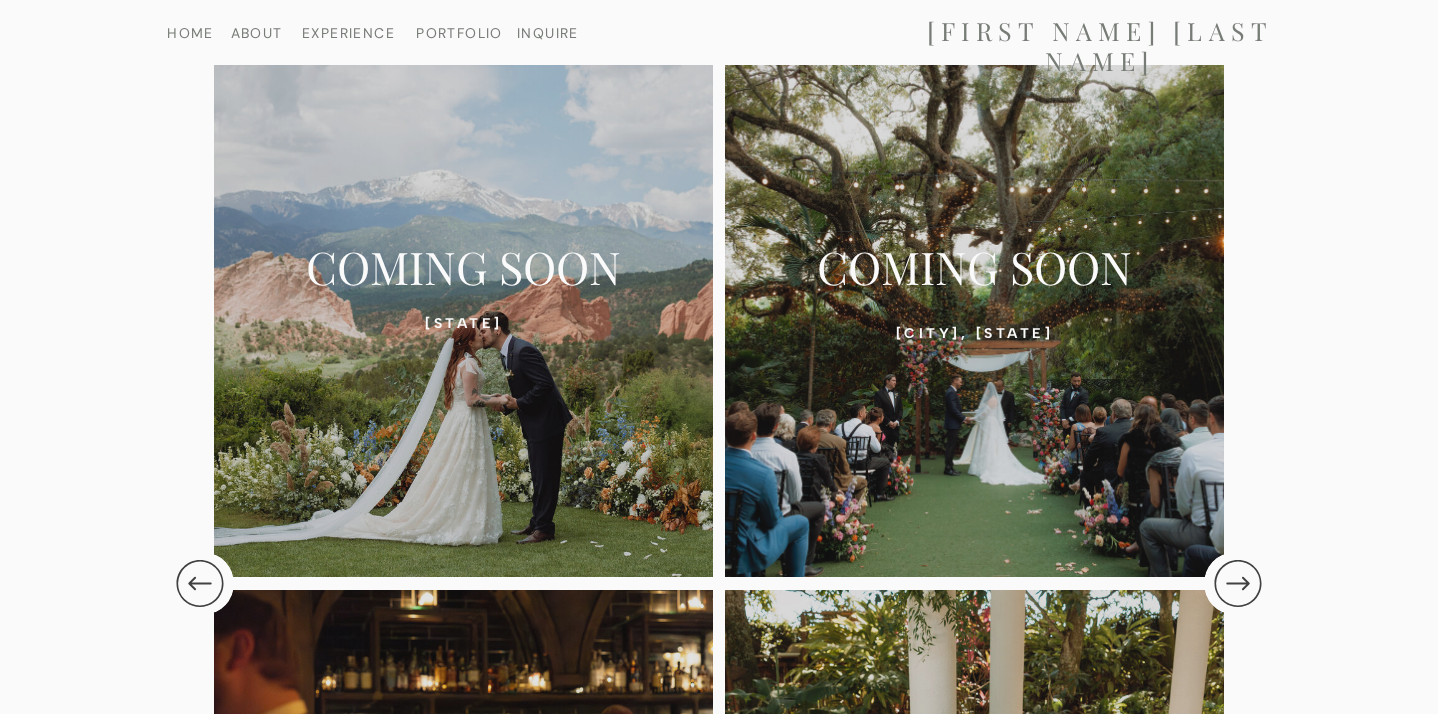 click at bounding box center (1238, 583) 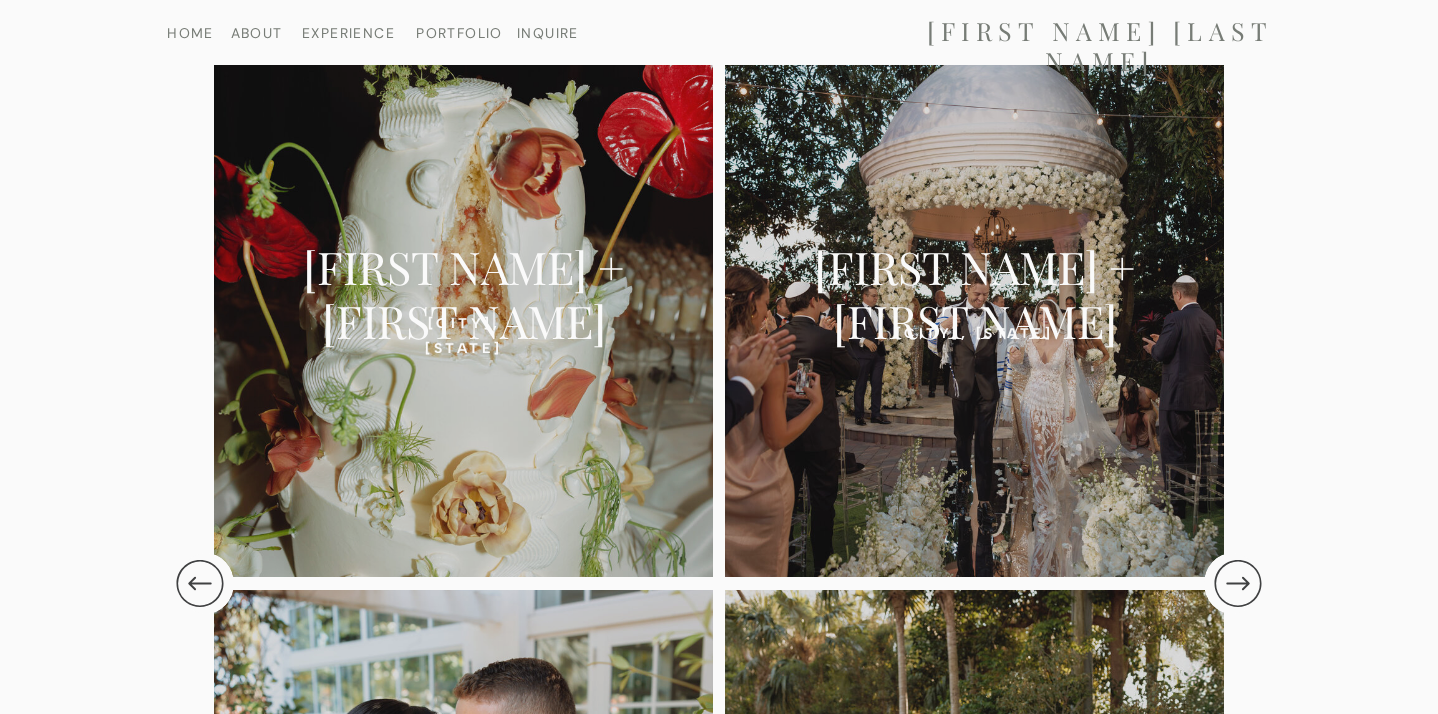 click at bounding box center (1238, 583) 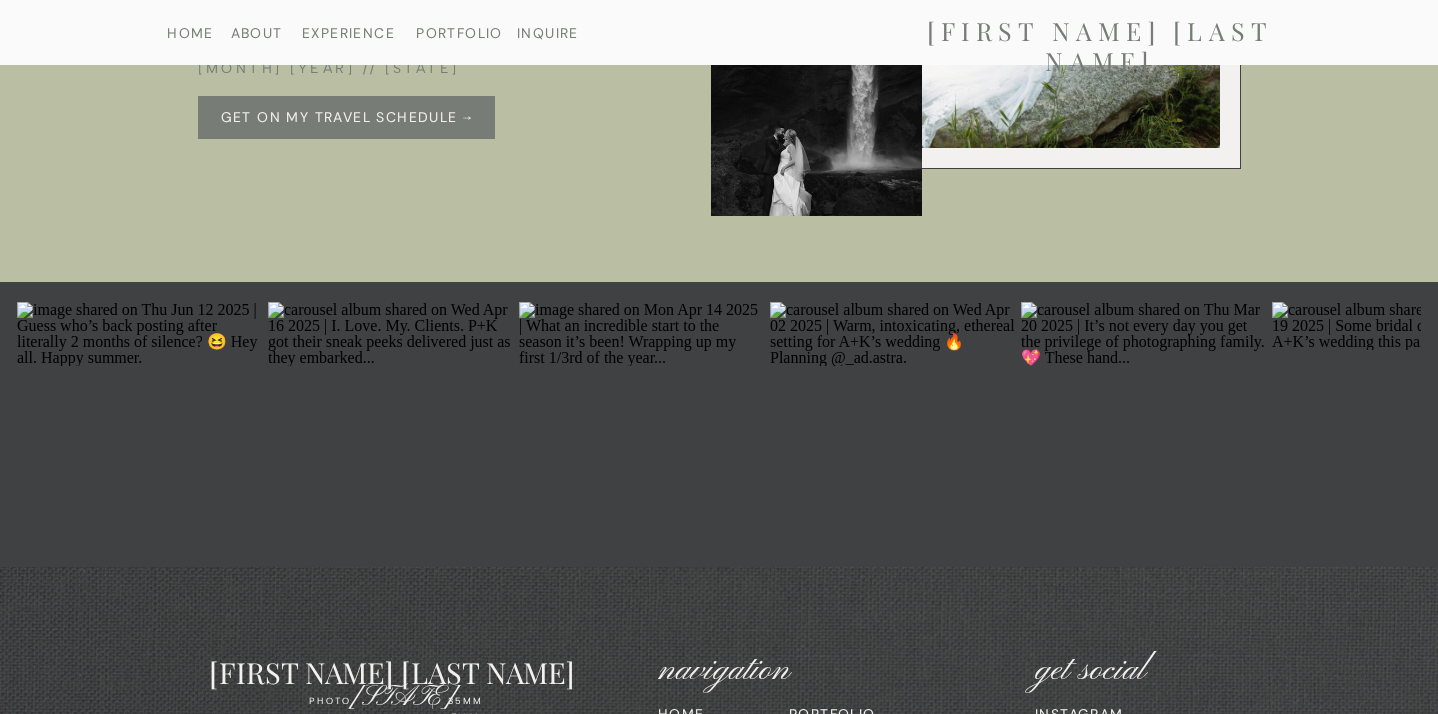 scroll, scrollTop: 8653, scrollLeft: 0, axis: vertical 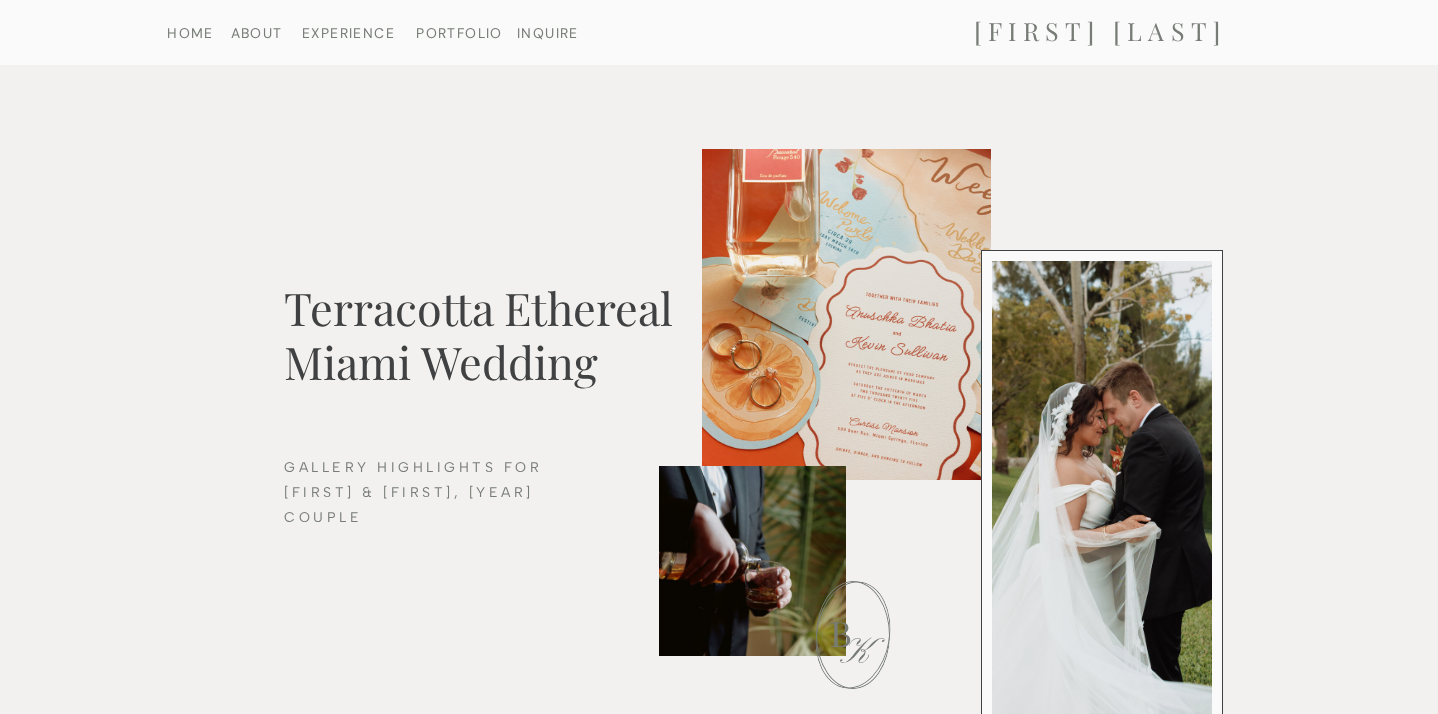 click on "INQUIRE" at bounding box center [548, 32] 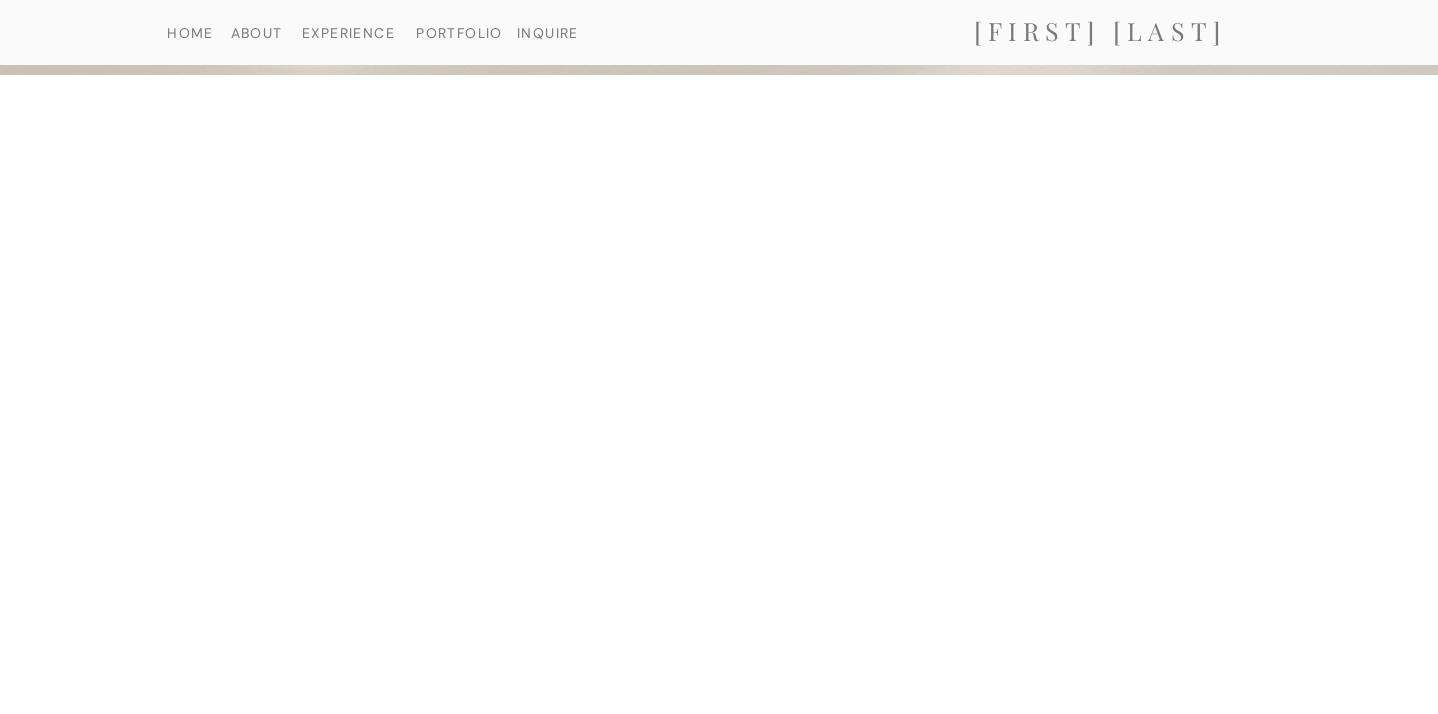 scroll, scrollTop: 814, scrollLeft: 0, axis: vertical 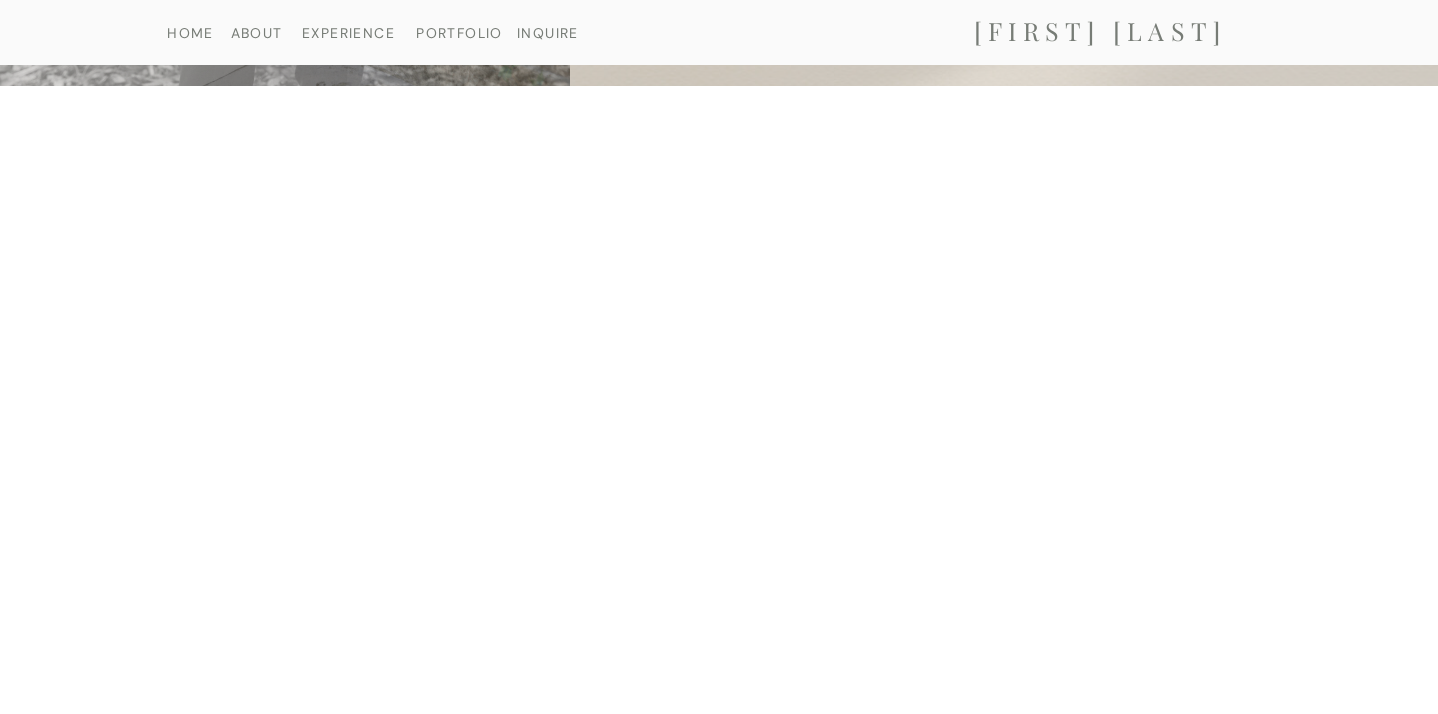click on "HOME ABOUT EXPERIENCE [FIRST] [LAST] PORTFOLIO INQUIRE INQUIRE ABOUT YOUR SPECIAL DAY You're making an incredible decision! Thank you so much for your interest in working with me! Please fill out my contact form below to get in touch and allow 24-48 hours for response either via email/text, and check spam folders. Please keep in mind that upon inquiry, I reserve your date tentatively during our correspondence. So I do ask for serious inquiries only. I also  do not  offer videography packages, but have tons of great recommendations. Thank you! [EMAIL] [PHONE] Thank you!
Frequently Asked  Questions DO YOU TRAVEL OR CHARGE TRAVEL FEES? I happily travel all over [STATE] and beyond! Travel for South Florida (within [COUNTY], [COUNTY], and [COUNTY] County) have no travel fees. Outside the scope of bounds is subject to $1/mile round trip or airfare & stay. Questions? Feel free to inquire. GALLERY DELIVERY TIMELINE? SHOOTING/POSING  STYLE REQUESTS? WE WANT TO BOOK YOU!  WHAT'S NEXT?! navigation" at bounding box center (719, 1465) 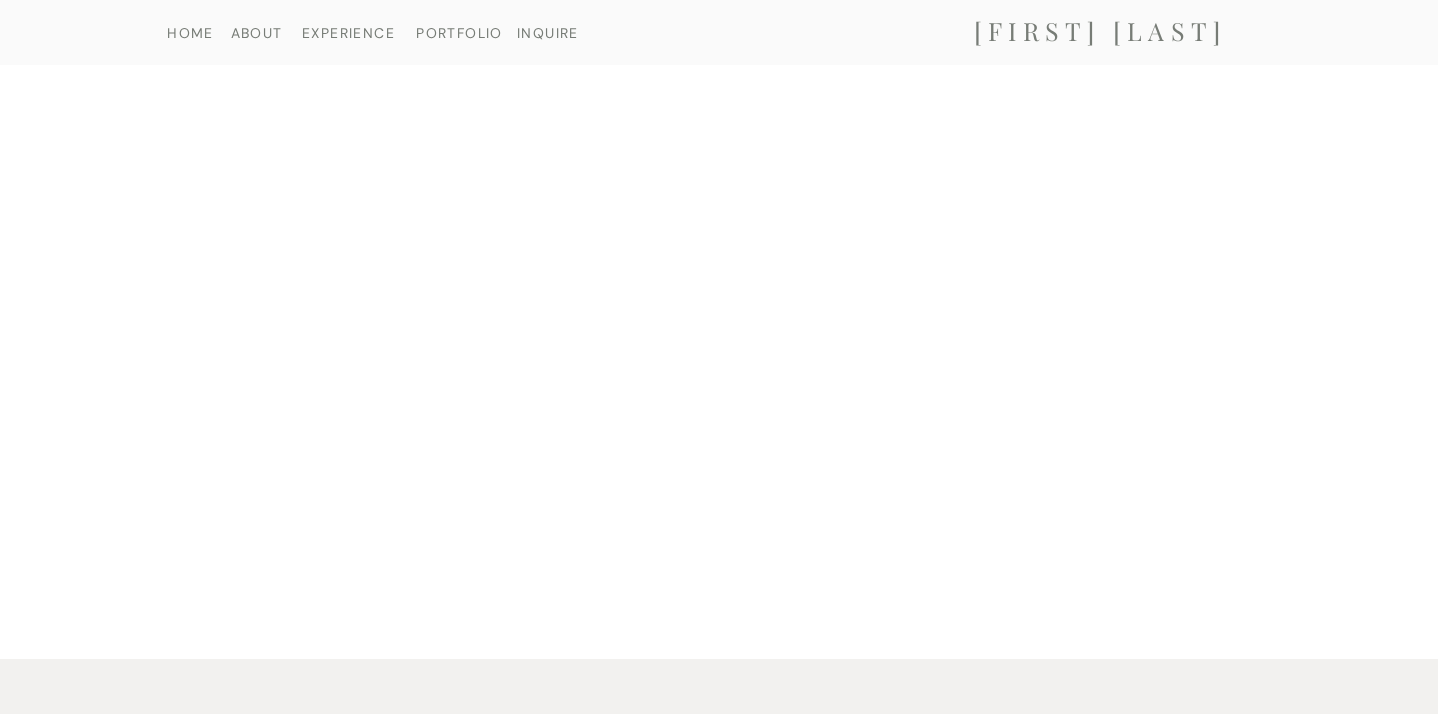 scroll, scrollTop: 1960, scrollLeft: 0, axis: vertical 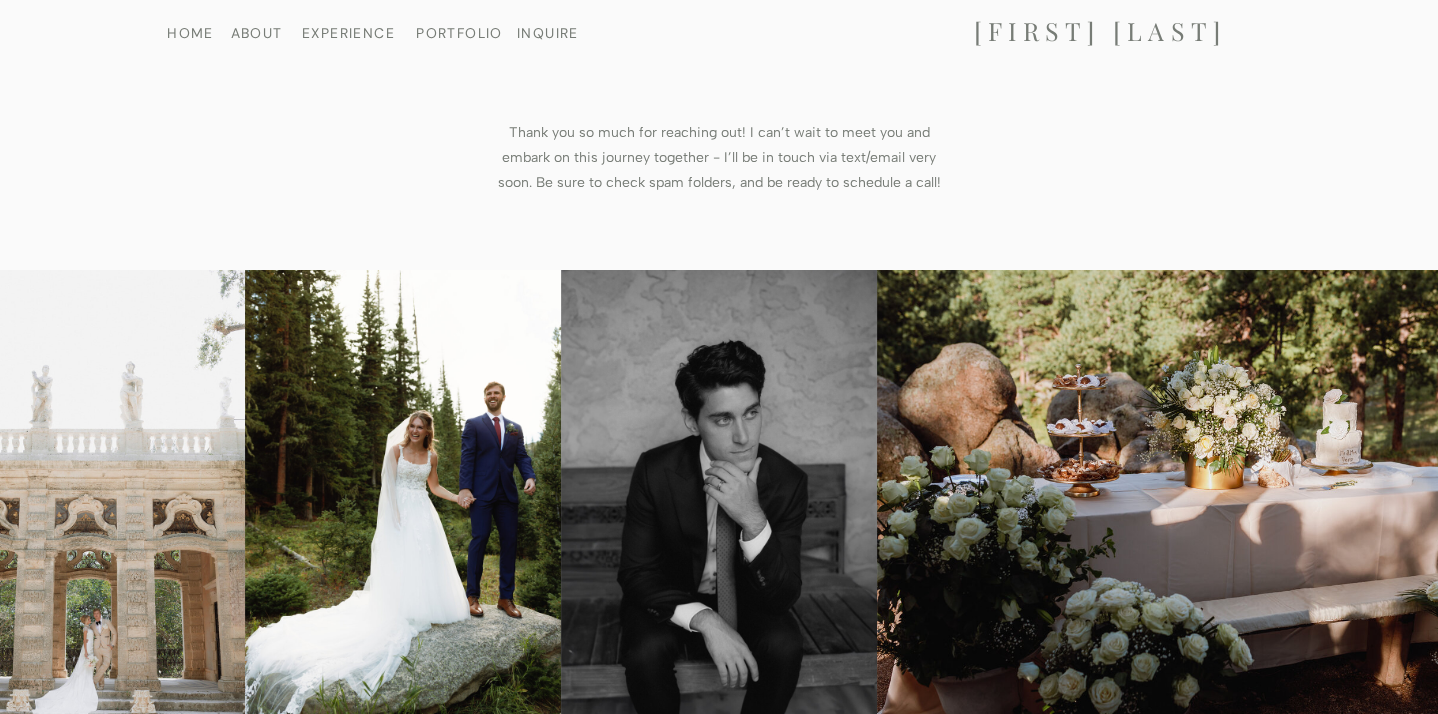 click on "PORTFOLIO" at bounding box center [459, 32] 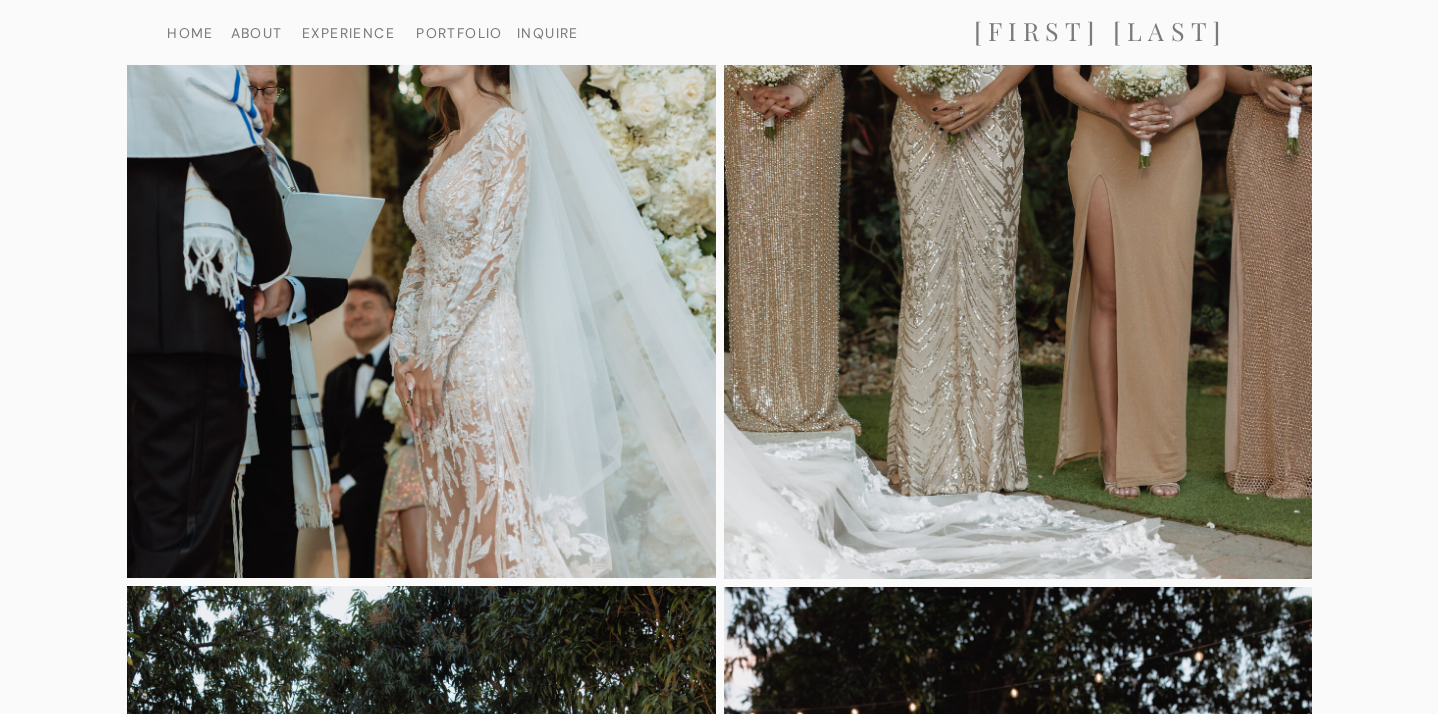 scroll, scrollTop: 3238, scrollLeft: 0, axis: vertical 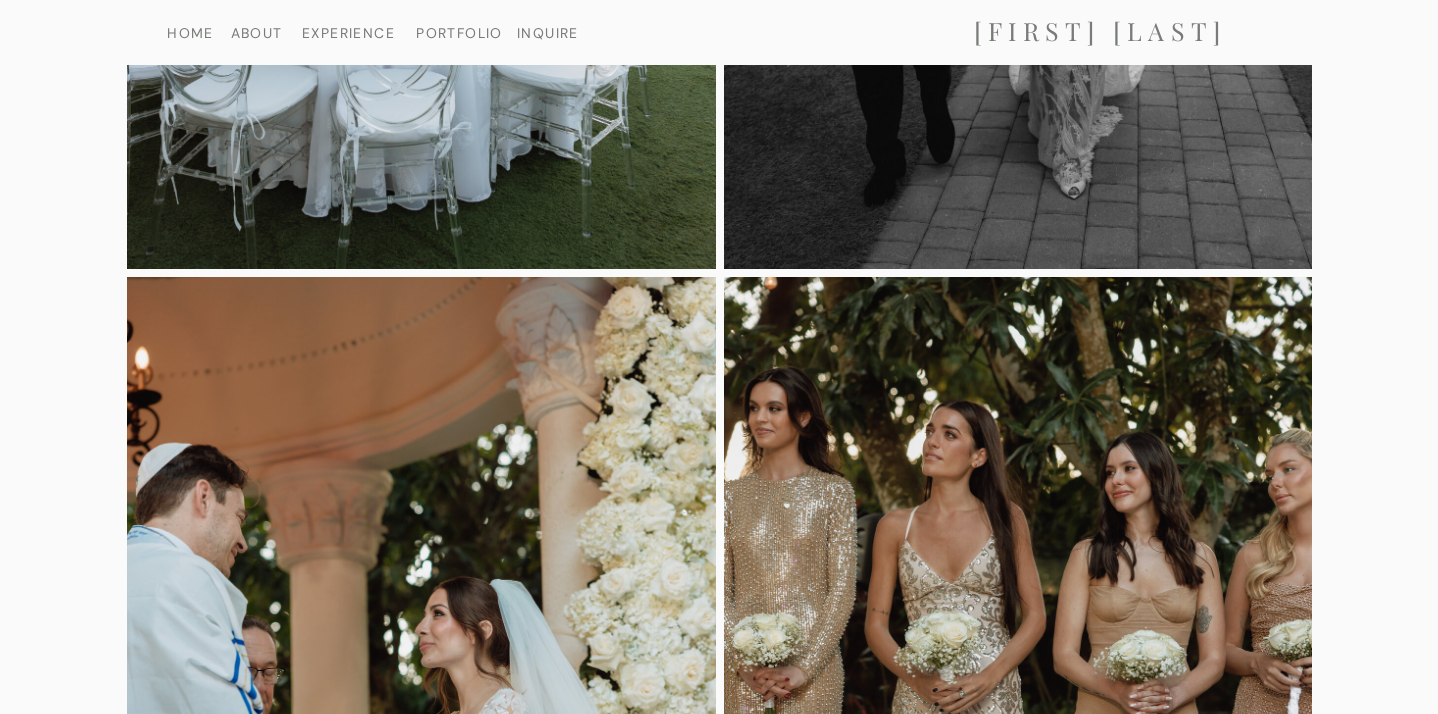 click on "PORTFOLIO" at bounding box center (459, 32) 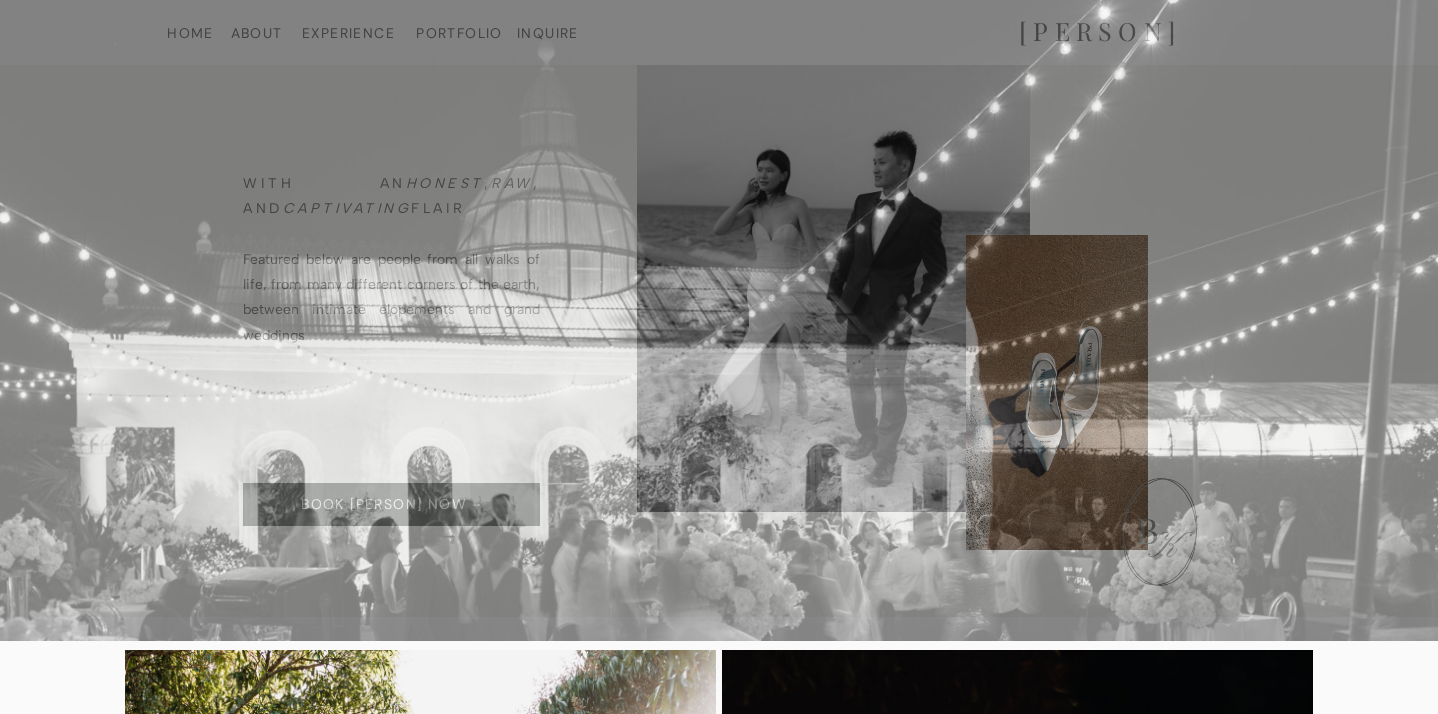 scroll, scrollTop: 0, scrollLeft: 0, axis: both 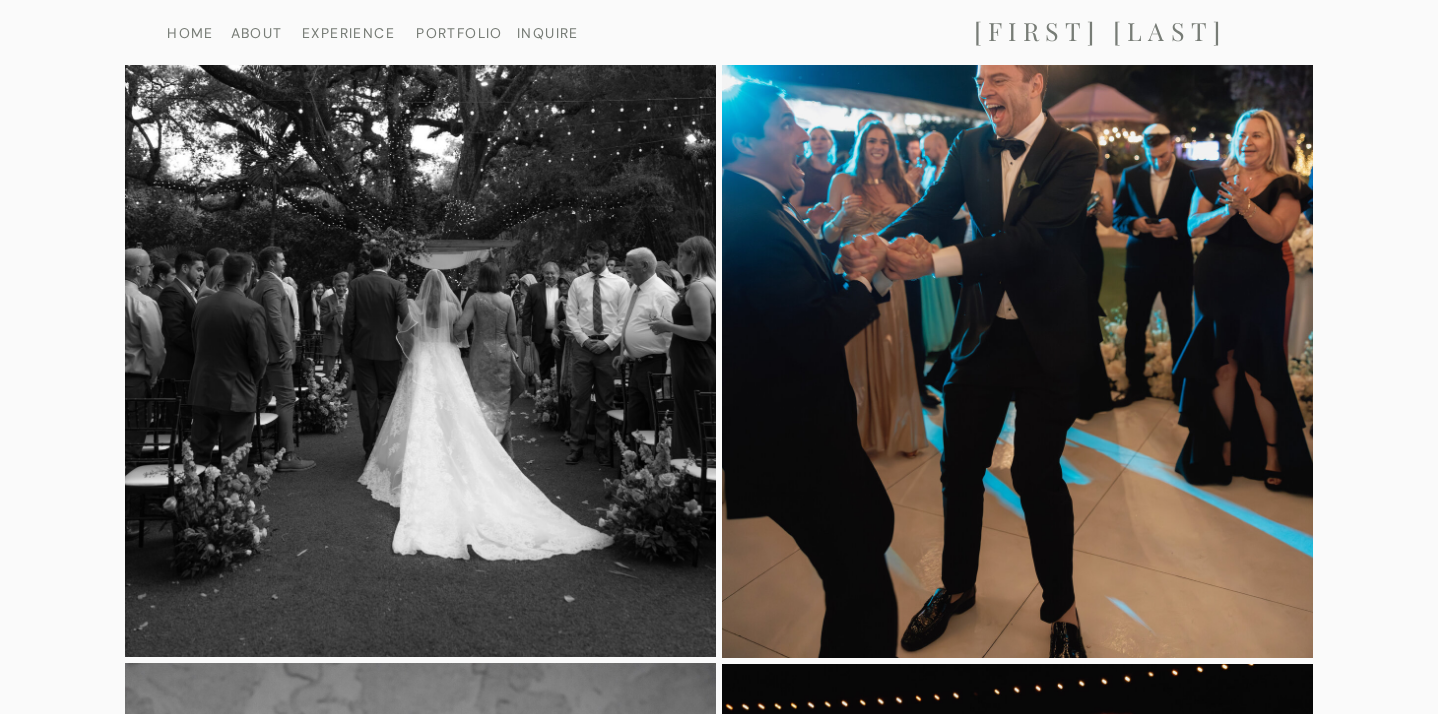 click on "EXPERIENCE" at bounding box center (348, 32) 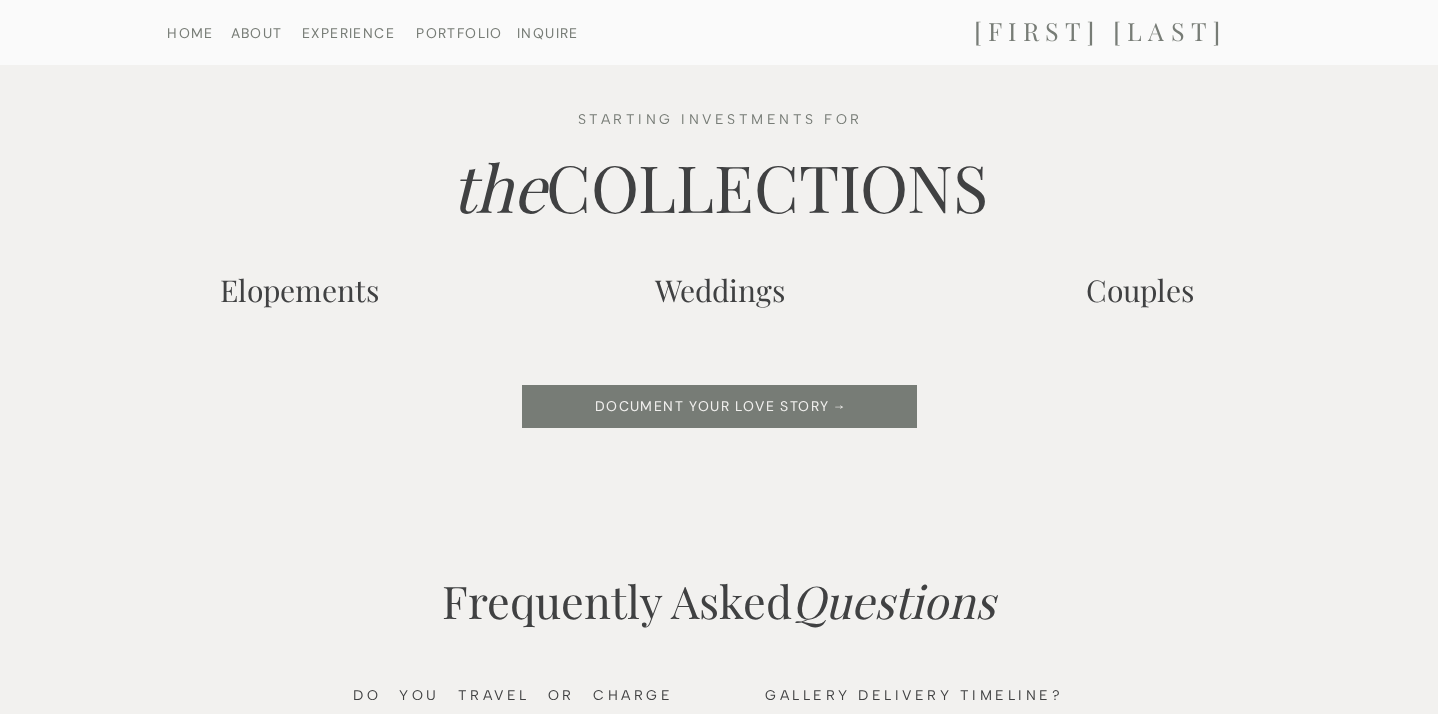 scroll, scrollTop: 2818, scrollLeft: 0, axis: vertical 